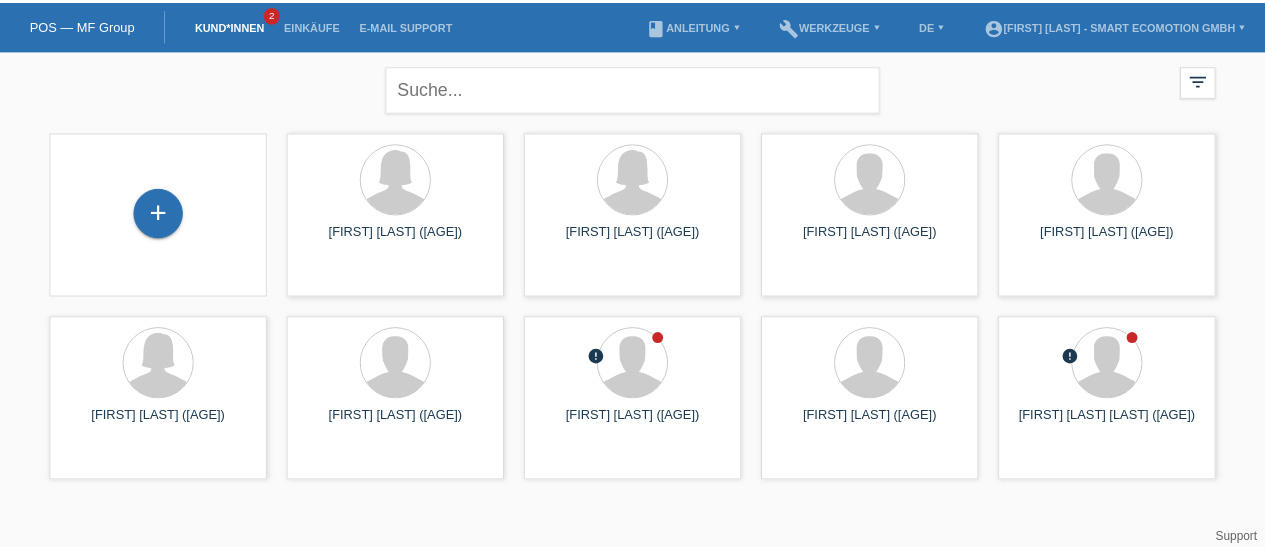 scroll, scrollTop: 0, scrollLeft: 0, axis: both 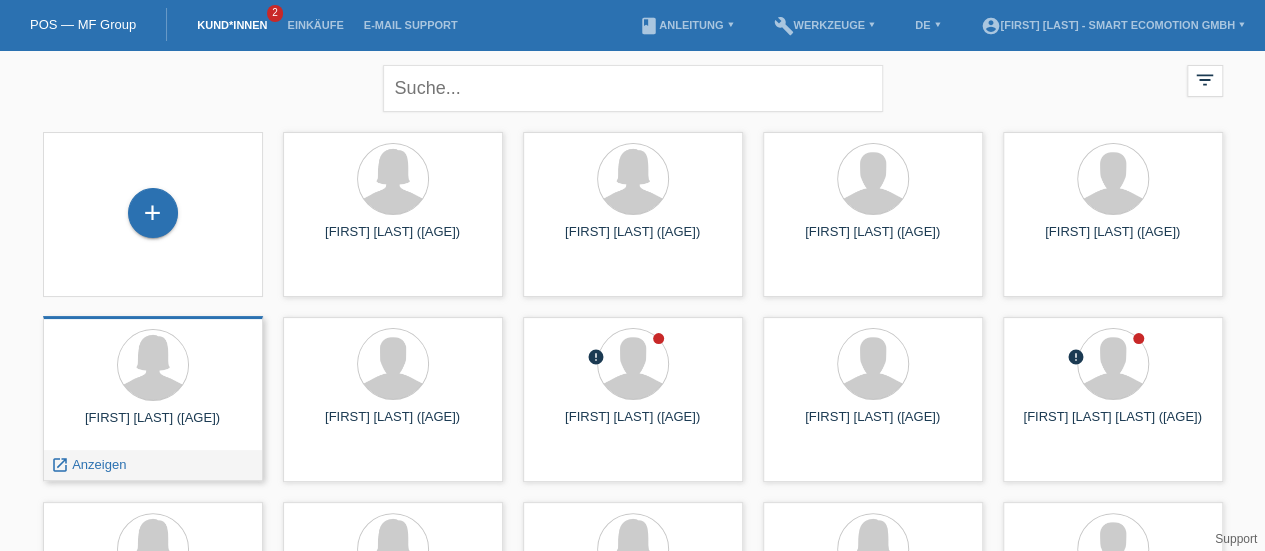 click at bounding box center [153, 366] 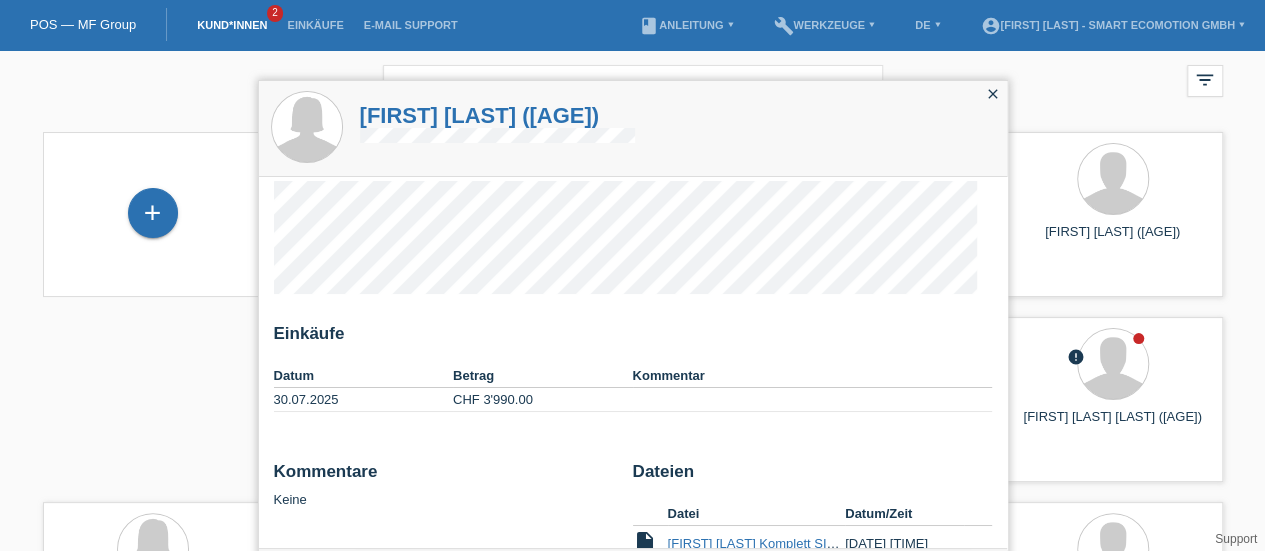 scroll, scrollTop: 0, scrollLeft: 0, axis: both 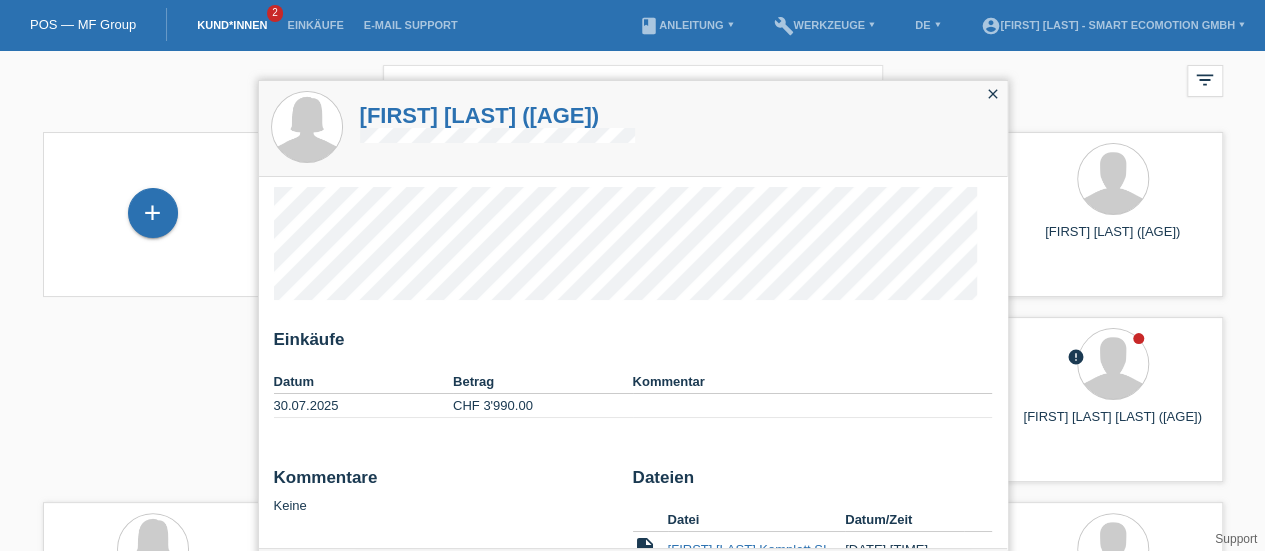 click on "Cinzia Pamela Bettoni (29)" at bounding box center [497, 115] 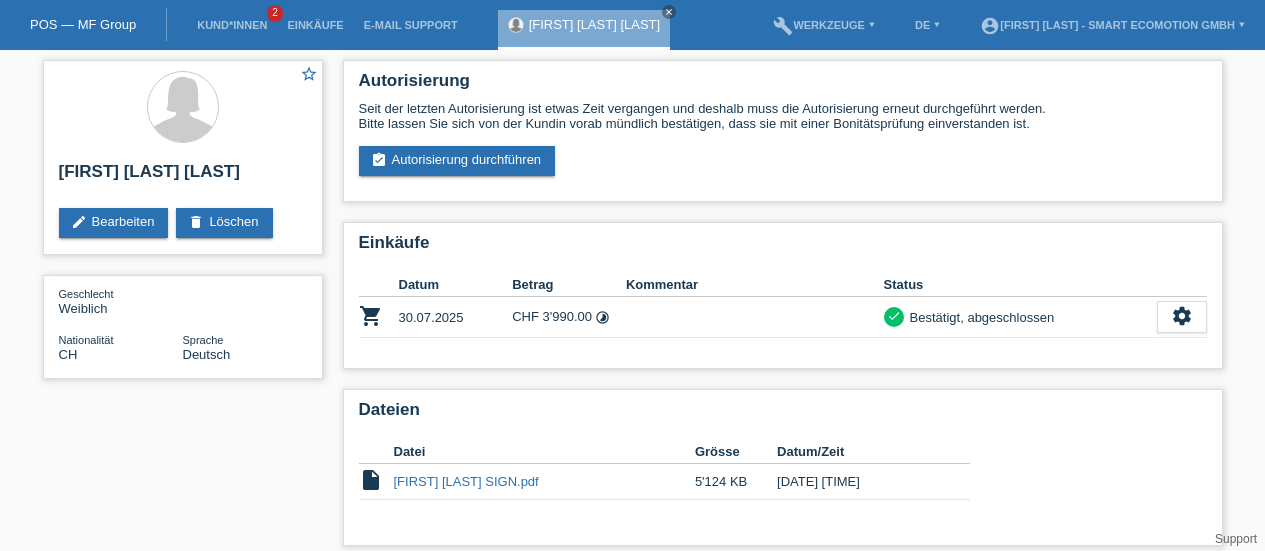 scroll, scrollTop: 0, scrollLeft: 0, axis: both 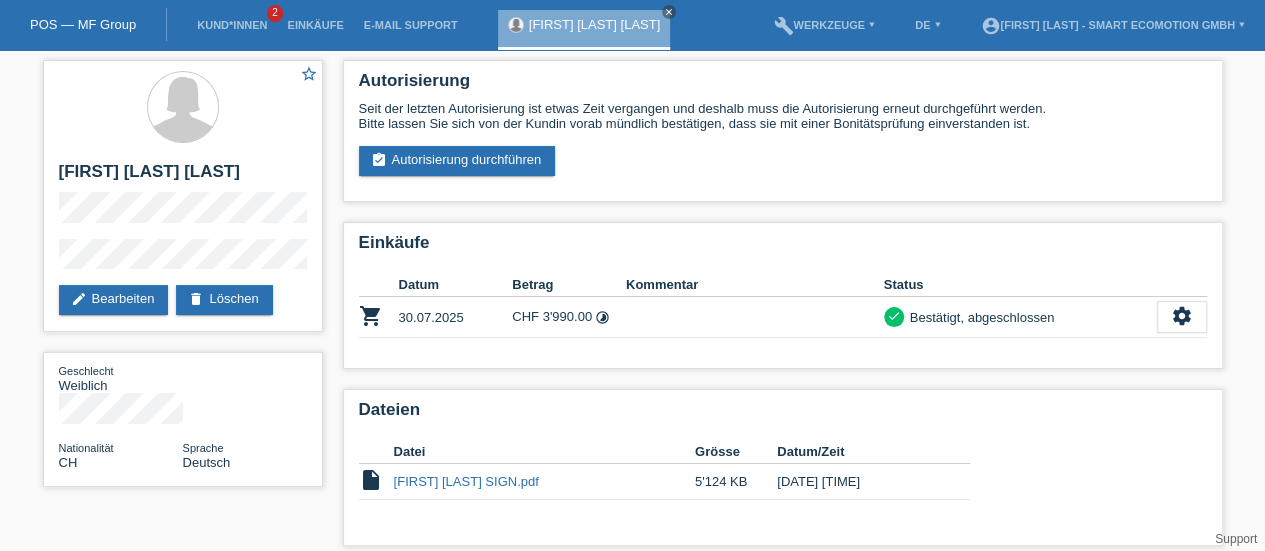 click on "POS — MF Group" at bounding box center [83, 24] 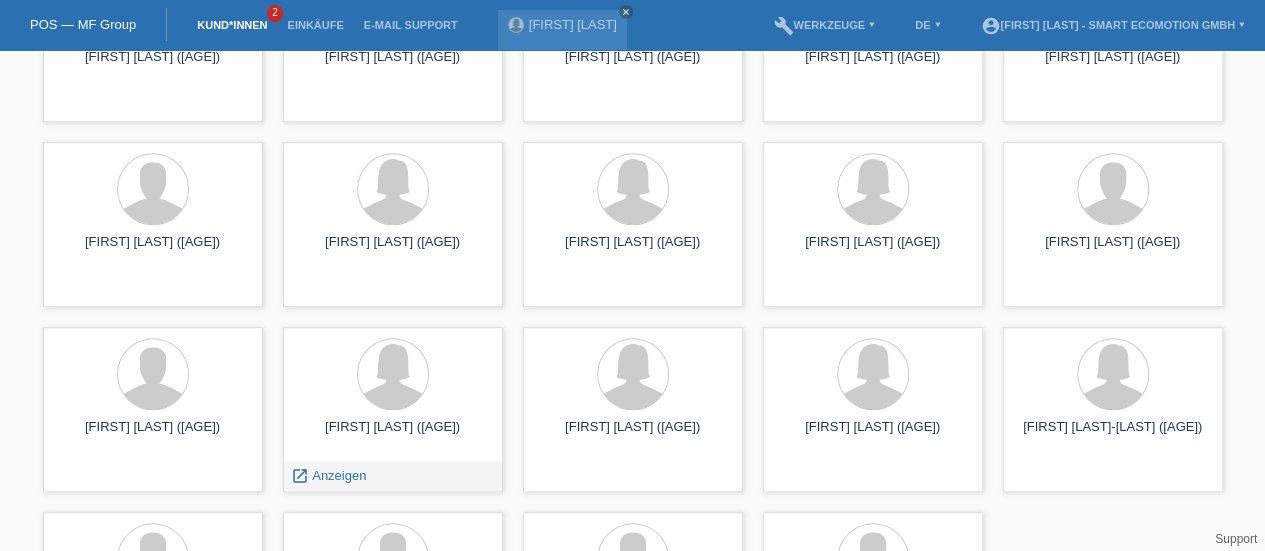 scroll, scrollTop: 866, scrollLeft: 0, axis: vertical 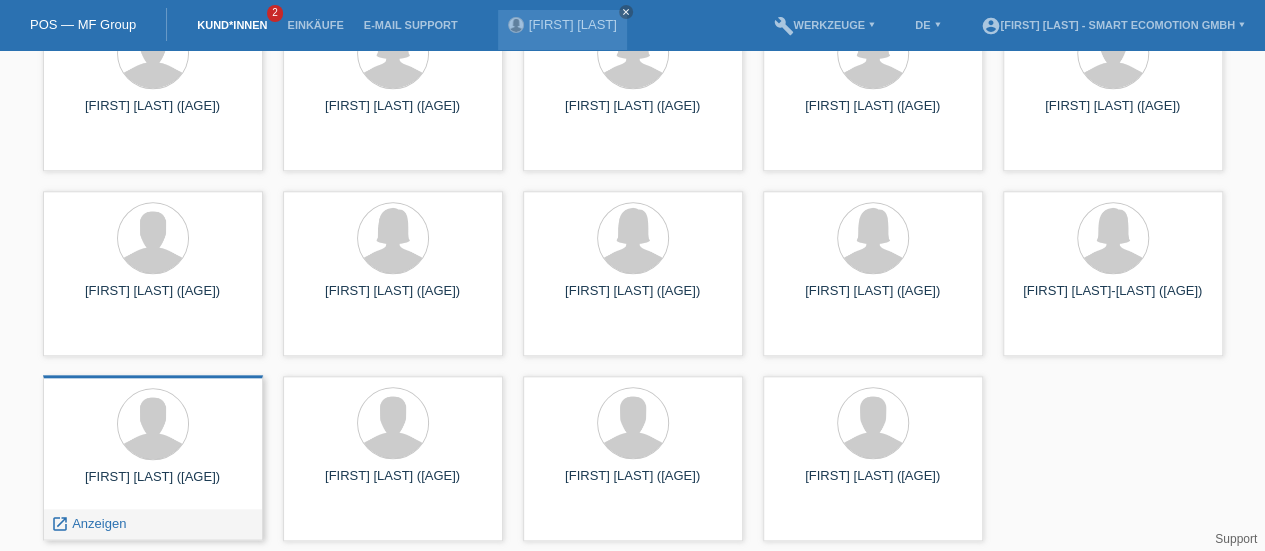 click on "Mathias Savoy (21)
launch   Anzeigen" at bounding box center [153, 457] 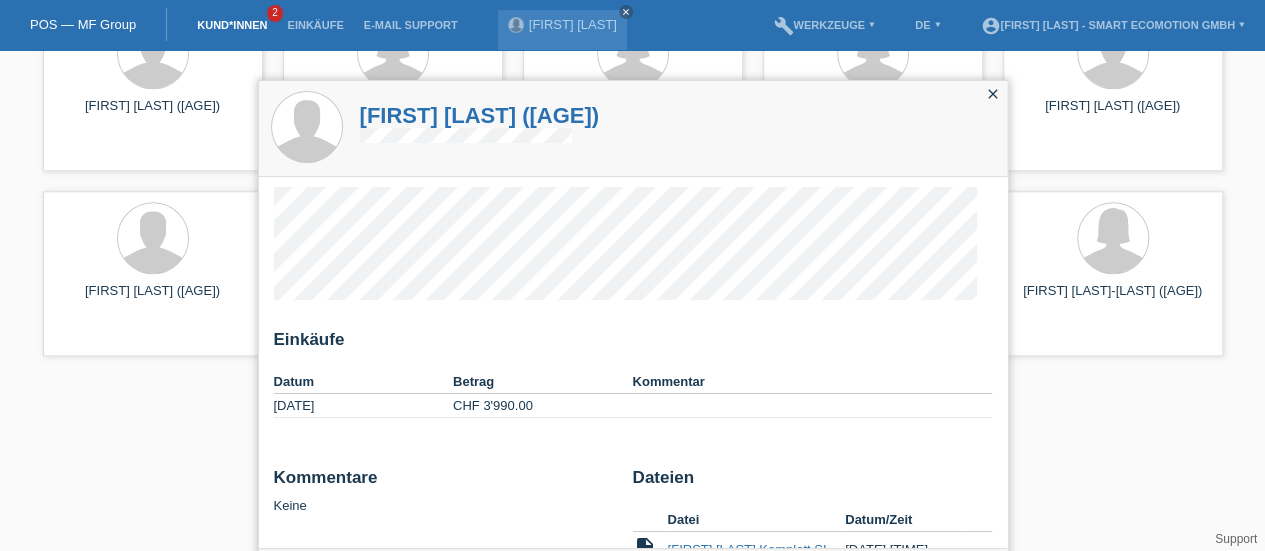 click on "[FIRST] [LAST] ([AGE])" at bounding box center (480, 123) 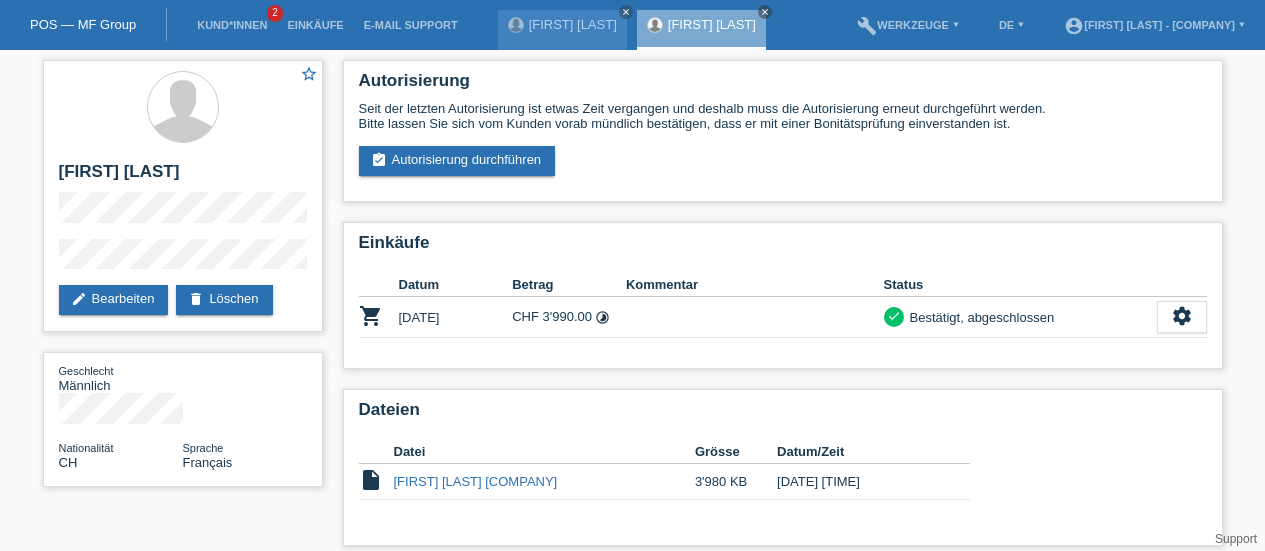 scroll, scrollTop: 0, scrollLeft: 0, axis: both 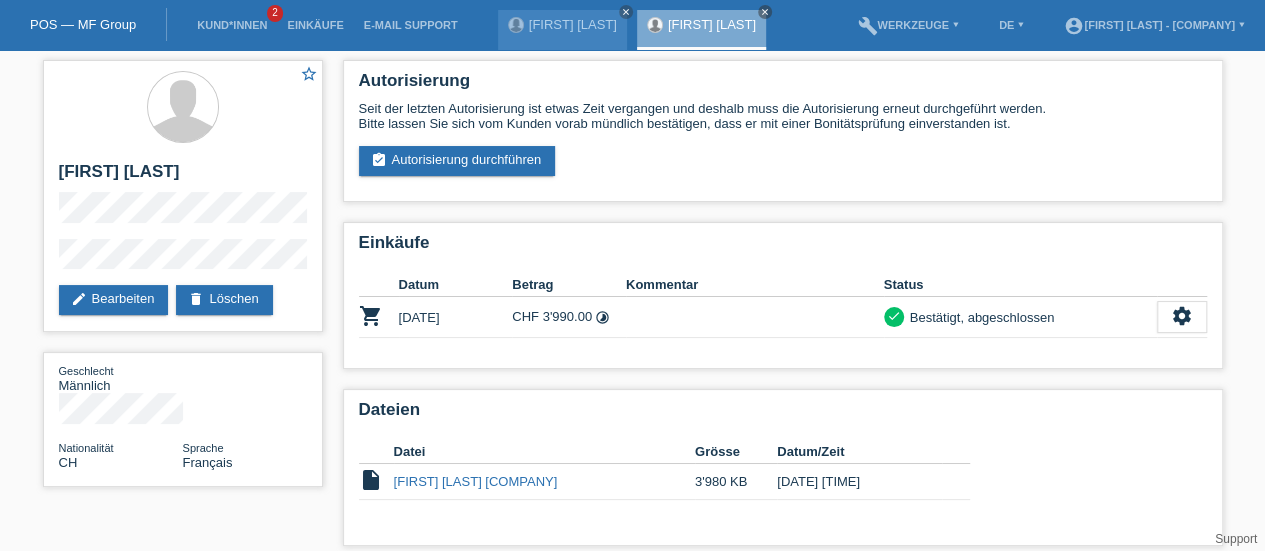 click on "POS — MF Group" at bounding box center (83, 24) 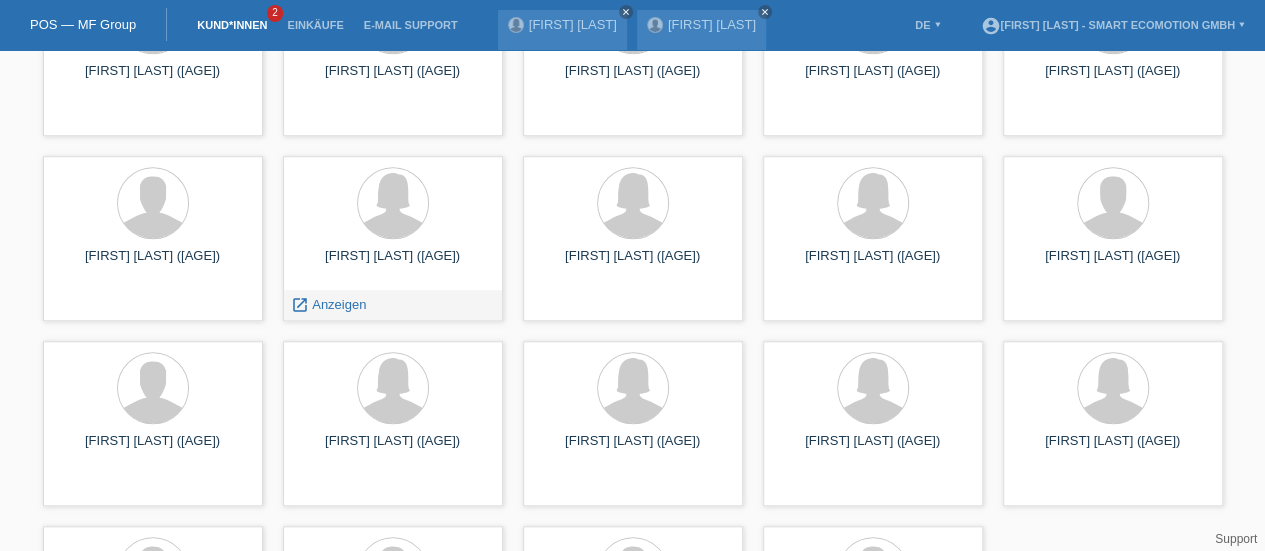 scroll, scrollTop: 723, scrollLeft: 0, axis: vertical 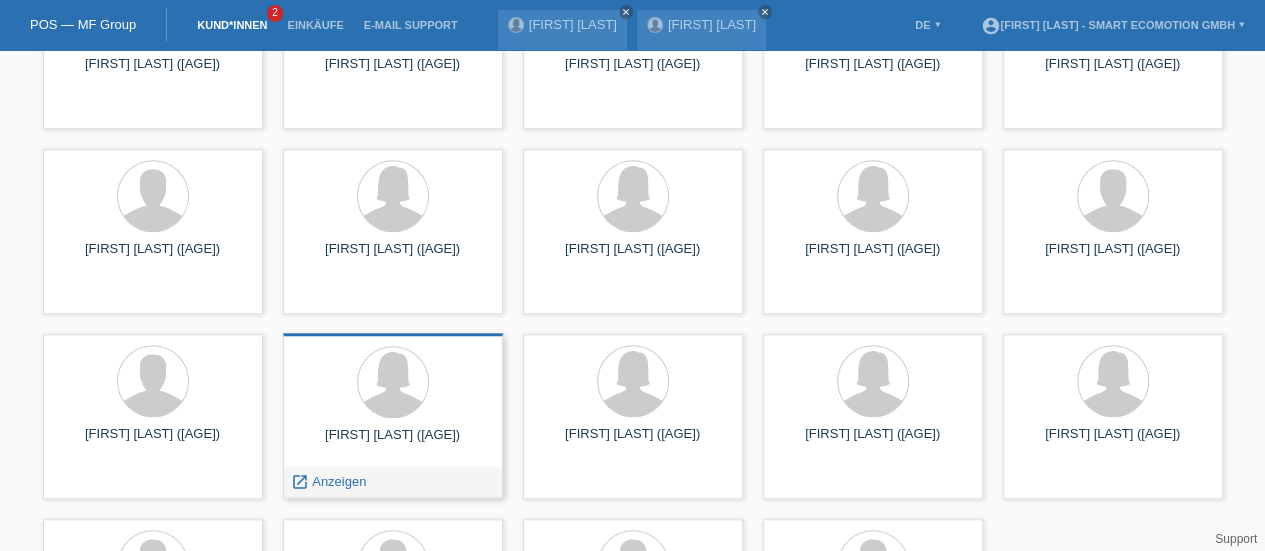click on "[FIRST] [LAST] [LAST] [LAST] [LAST] ([AGE])" at bounding box center (393, 443) 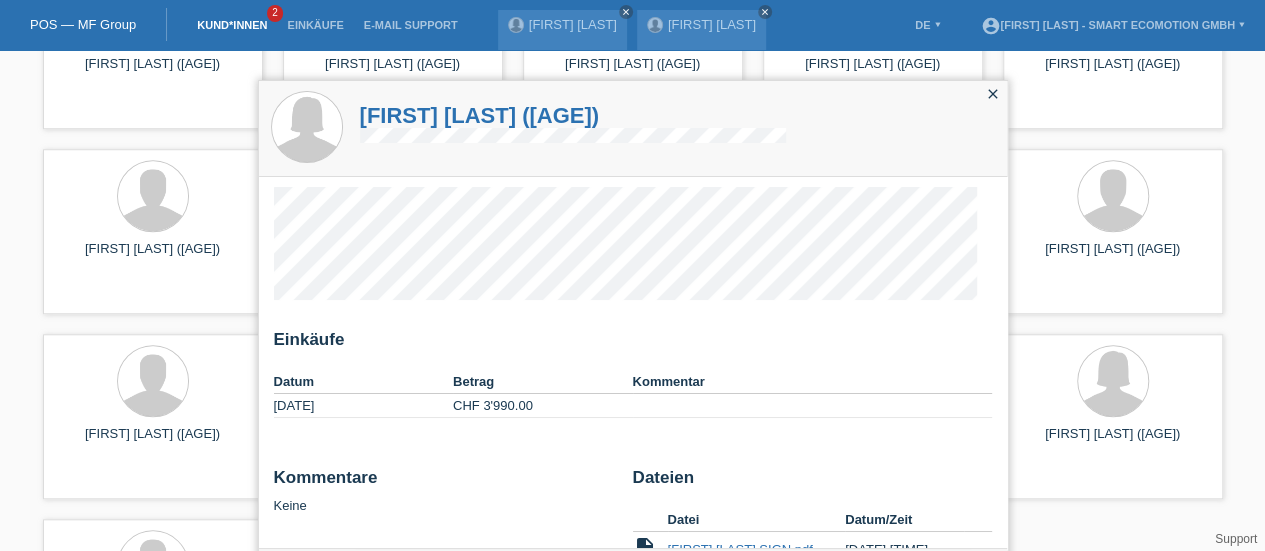 click on "[FIRST] [LAST] [LAST] [LAST] [LAST] ([AGE])" at bounding box center (573, 115) 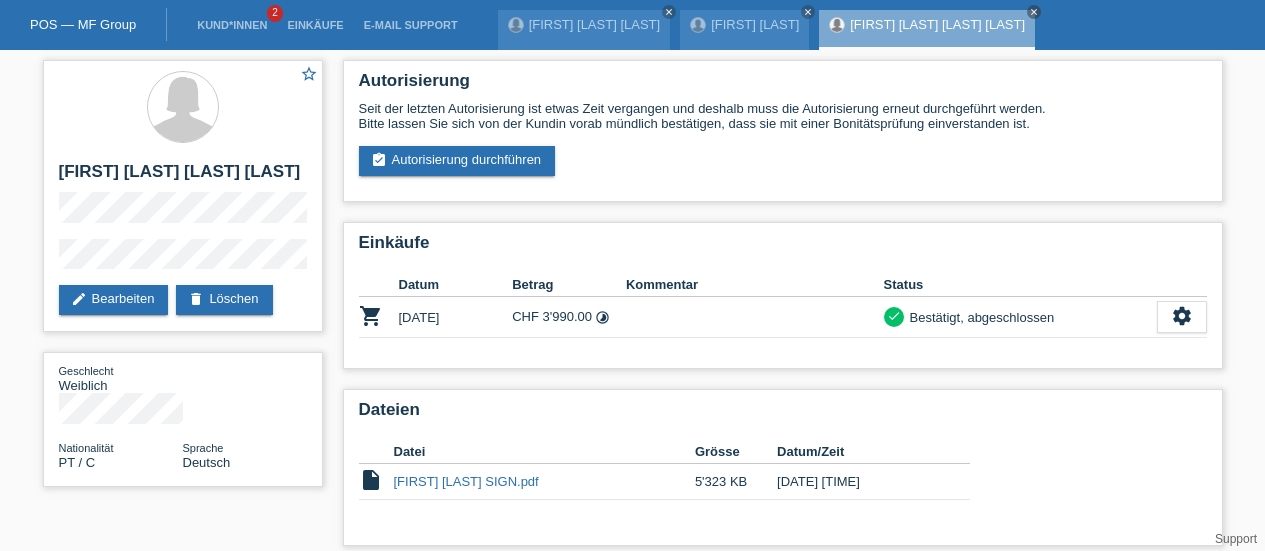scroll, scrollTop: 0, scrollLeft: 0, axis: both 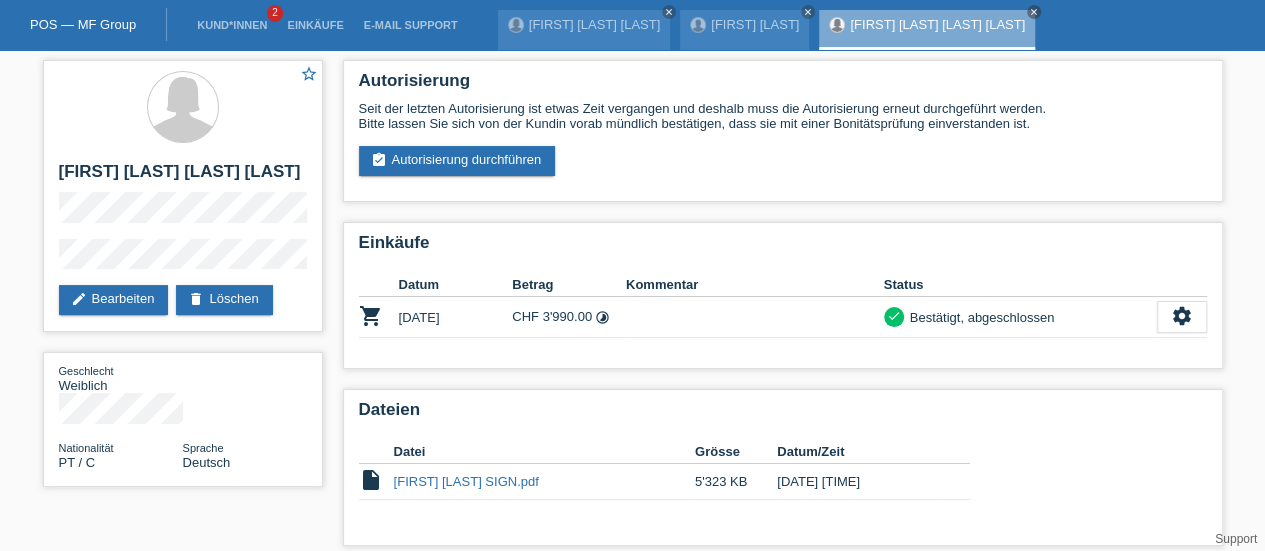 click on "POS — MF Group" at bounding box center [83, 24] 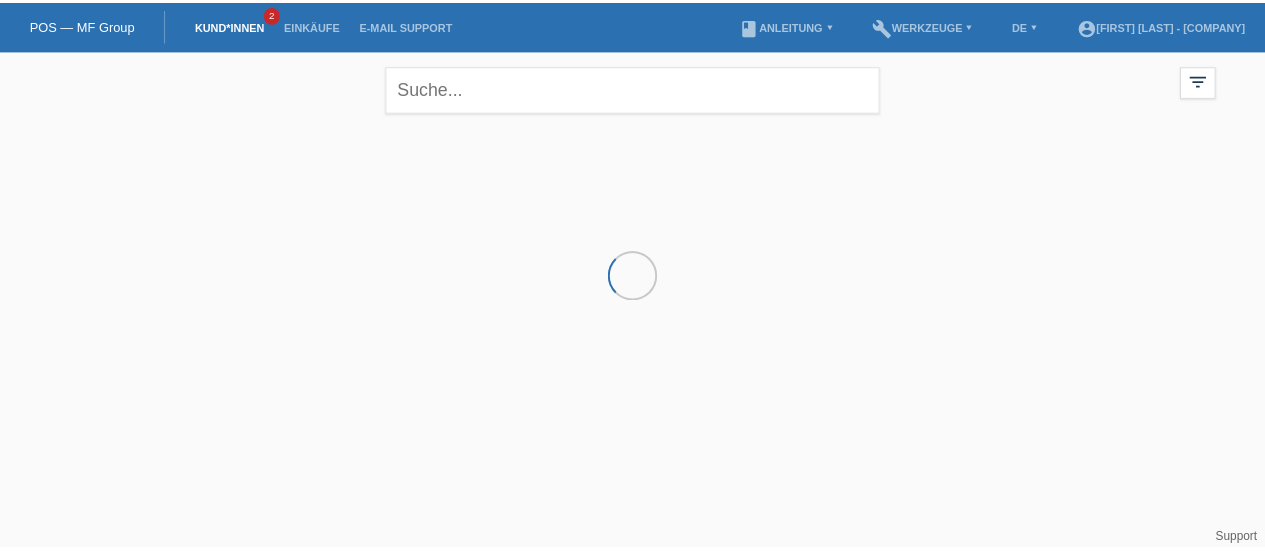 scroll, scrollTop: 0, scrollLeft: 0, axis: both 